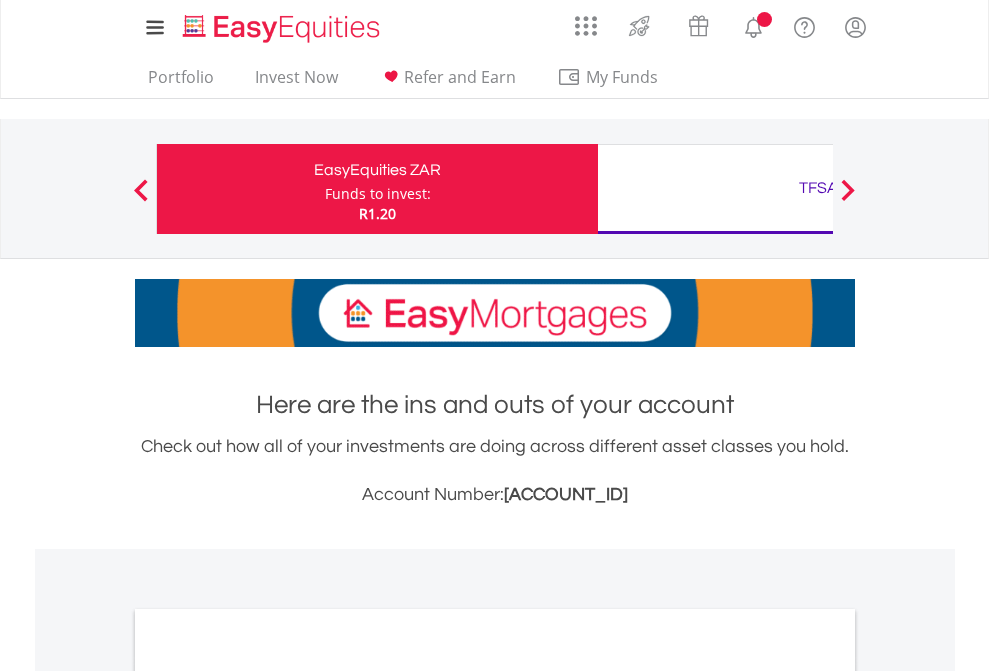 scroll, scrollTop: 0, scrollLeft: 0, axis: both 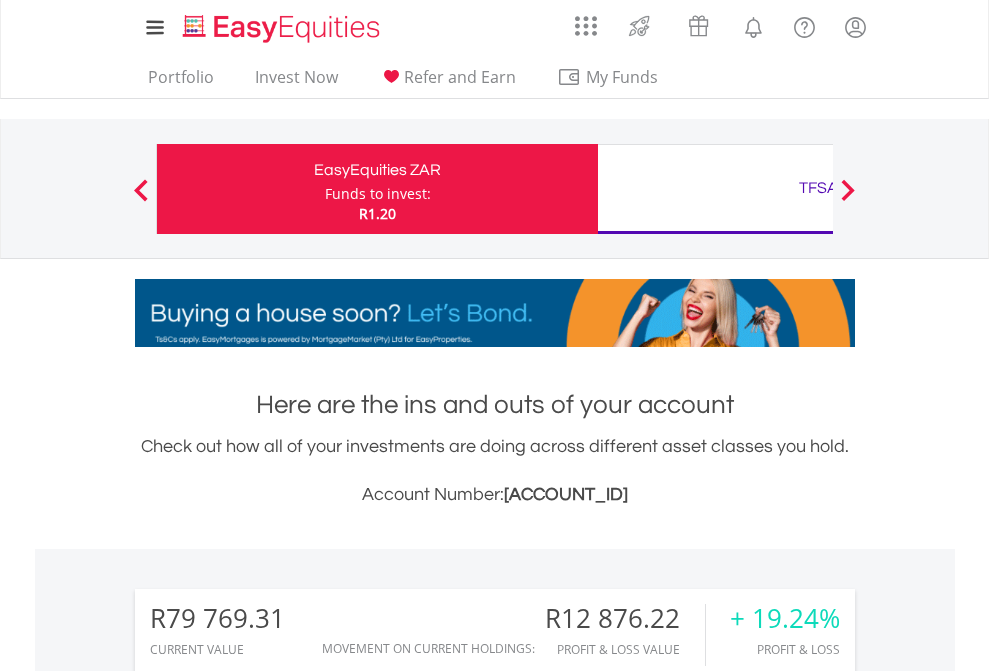click on "Funds to invest:" at bounding box center (378, 194) 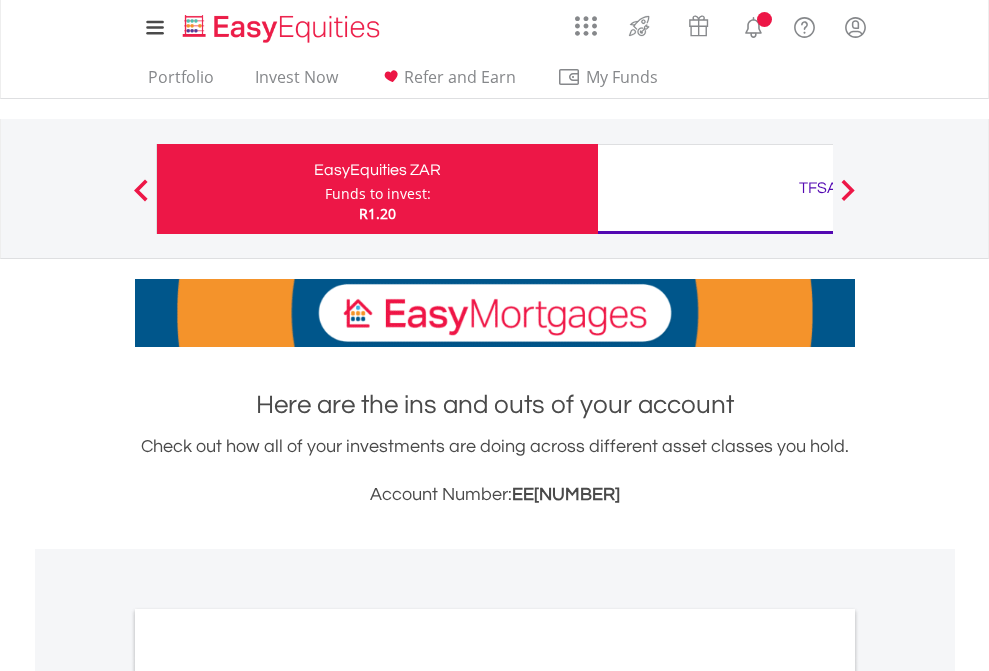 scroll, scrollTop: 0, scrollLeft: 0, axis: both 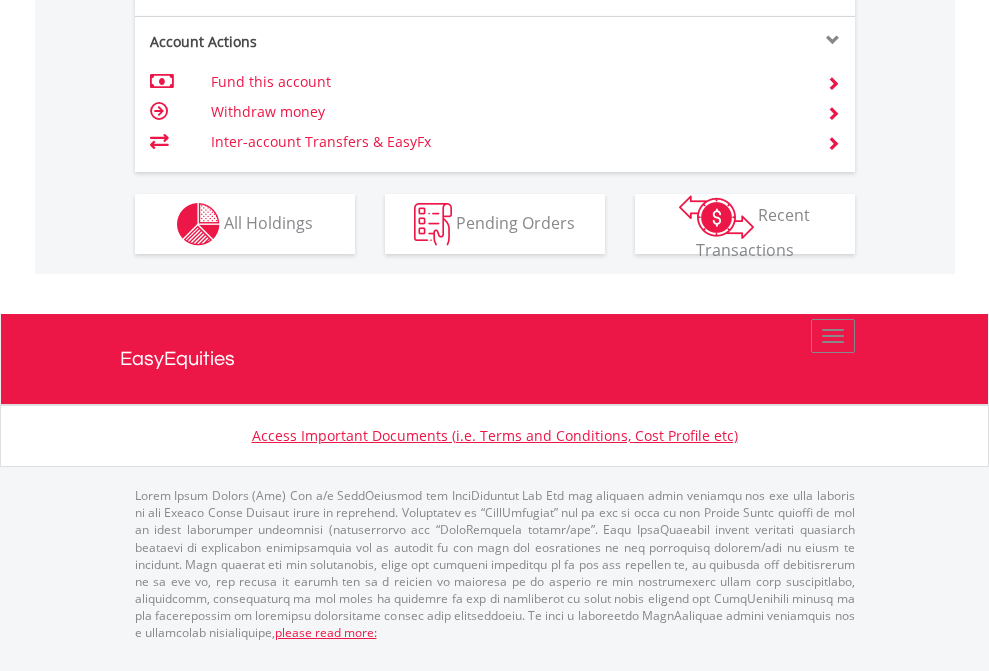 click on "Investment types" at bounding box center (706, -337) 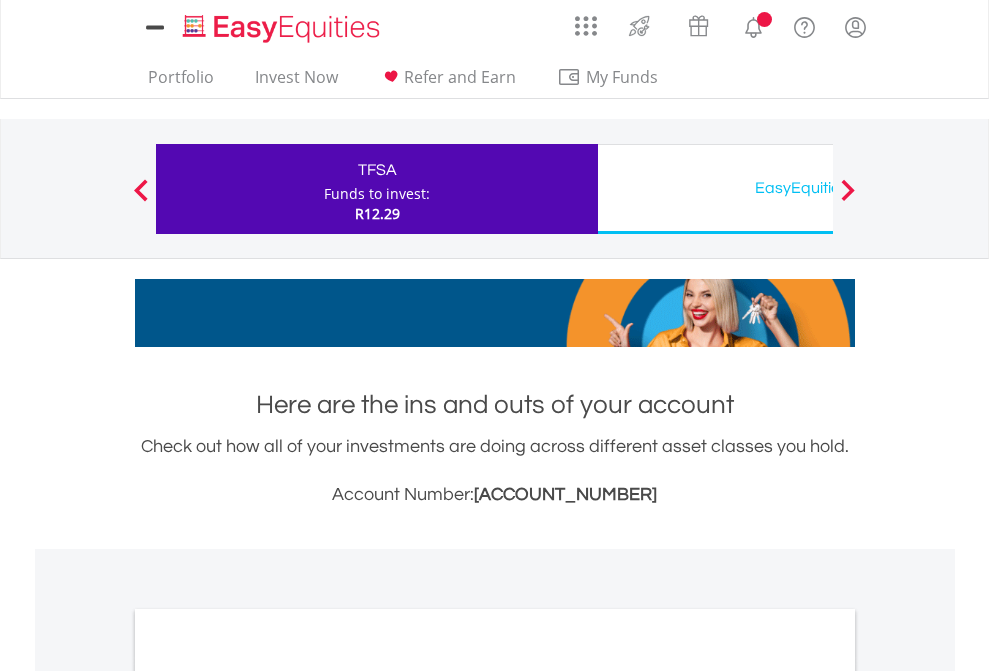scroll, scrollTop: 0, scrollLeft: 0, axis: both 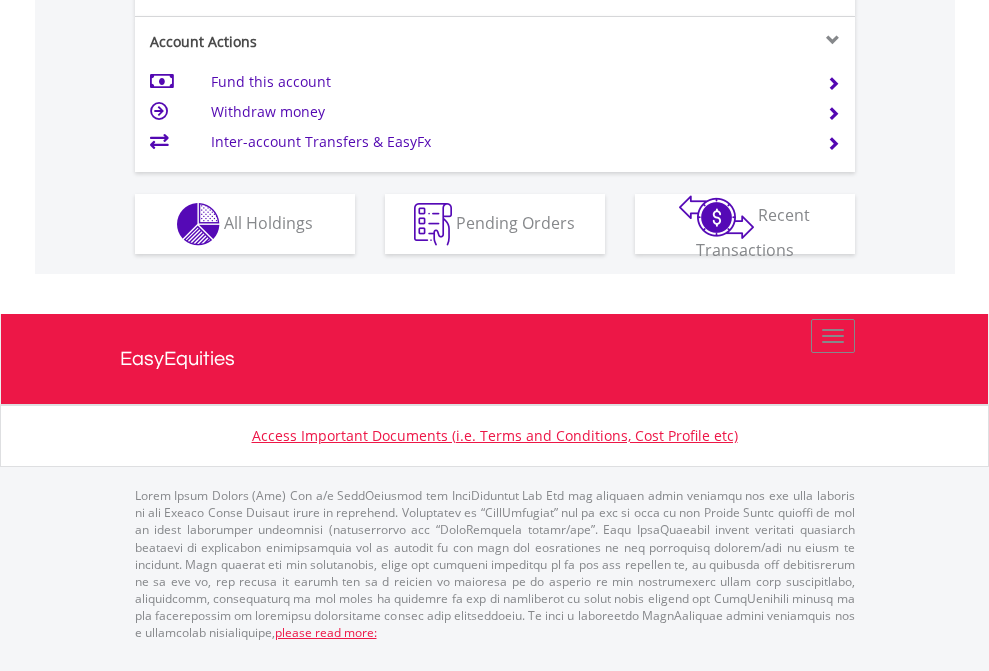 click on "Investment types" at bounding box center (706, -337) 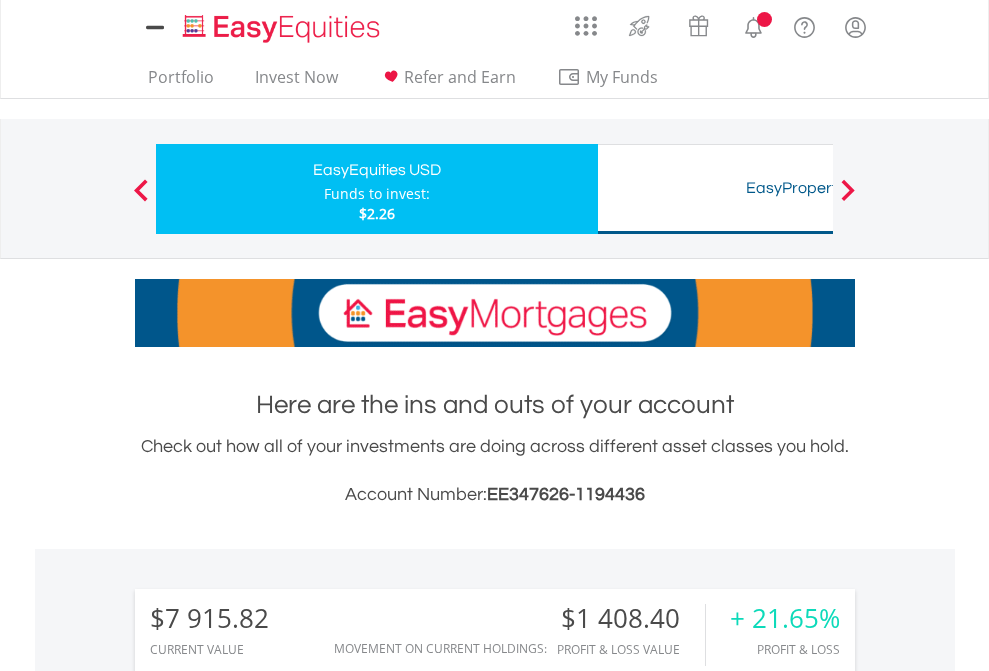 scroll, scrollTop: 0, scrollLeft: 0, axis: both 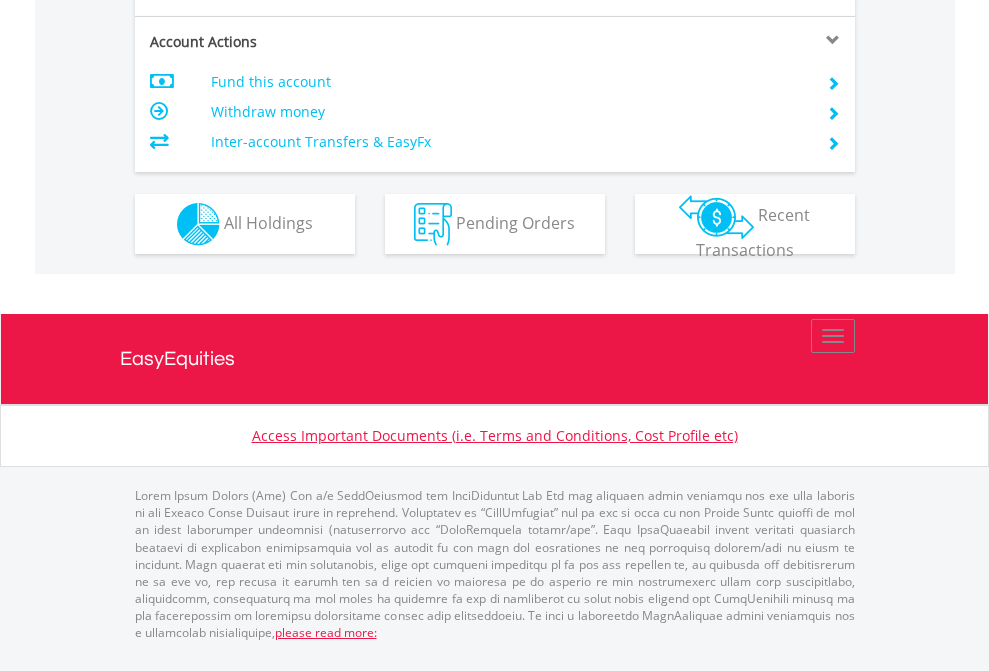 click on "Investment types" at bounding box center [706, -337] 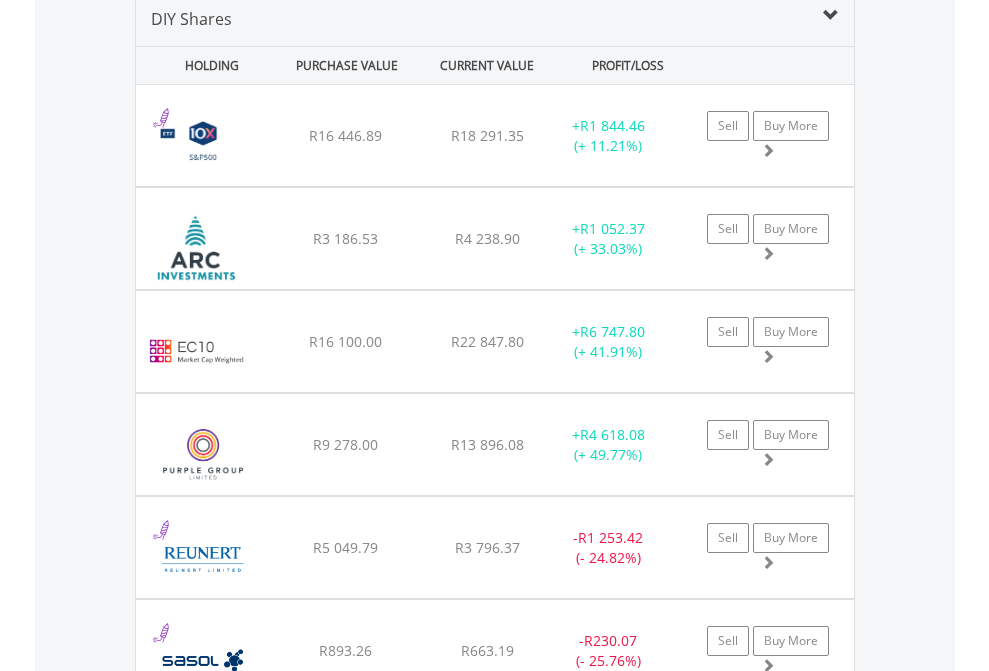 scroll, scrollTop: 1933, scrollLeft: 0, axis: vertical 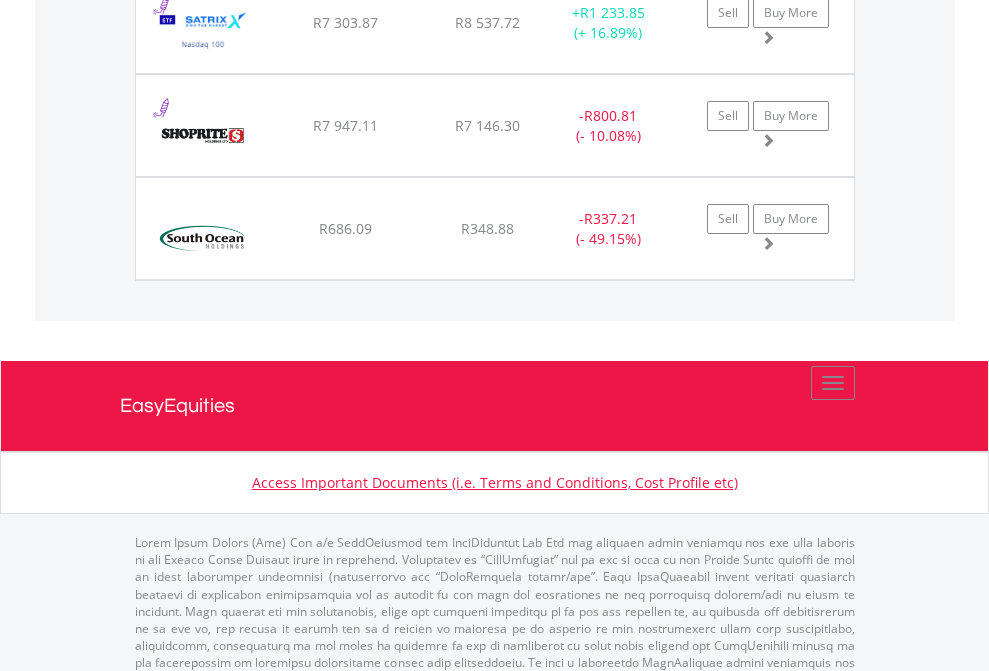 click on "TFSA" at bounding box center (818, -1745) 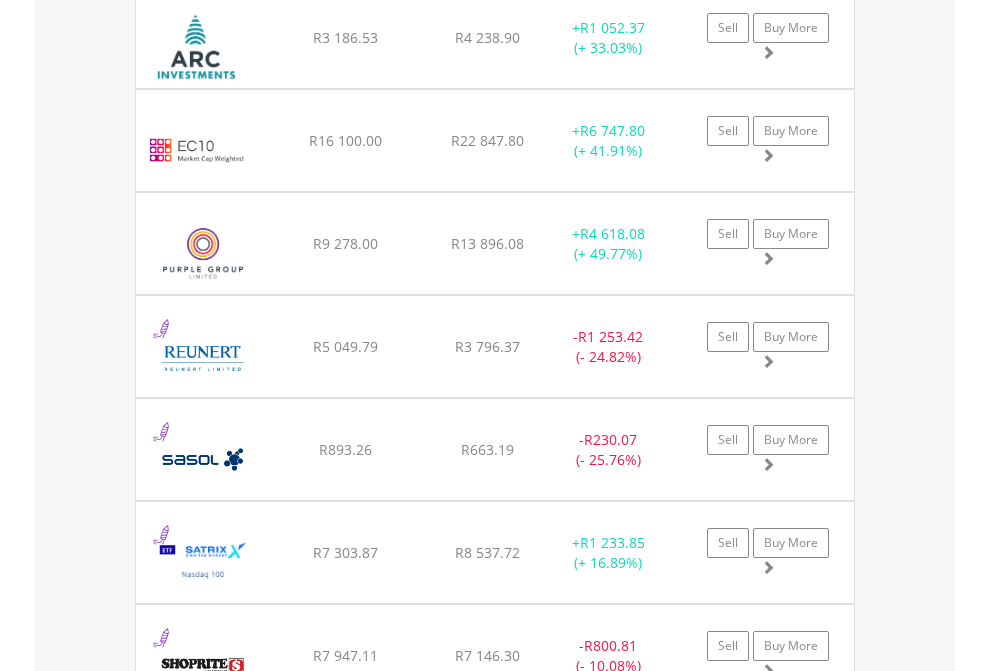scroll, scrollTop: 144, scrollLeft: 0, axis: vertical 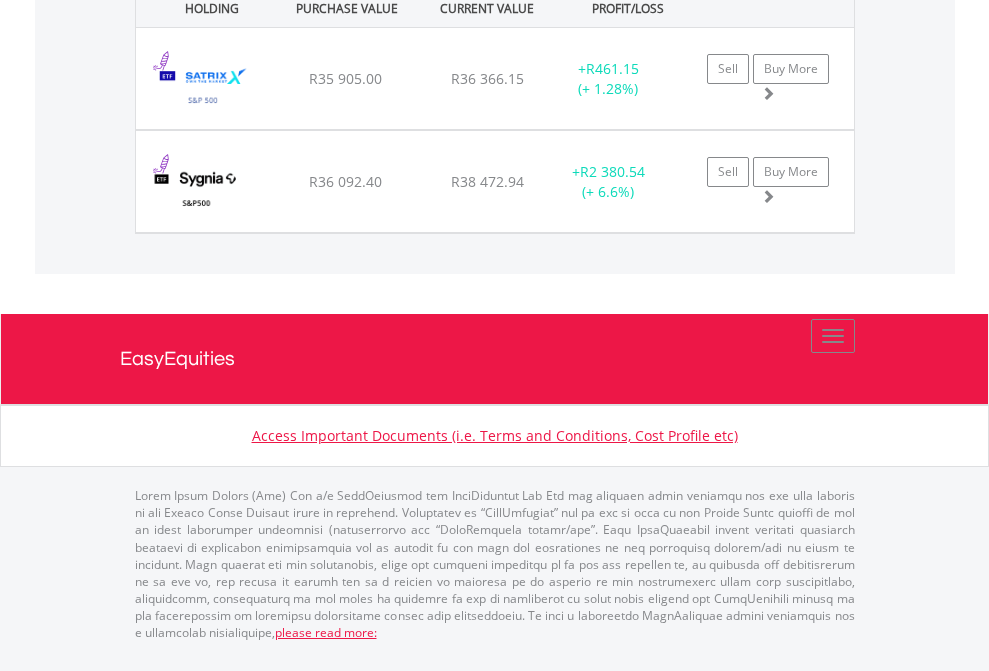 click on "EasyEquities USD" at bounding box center [818, -1071] 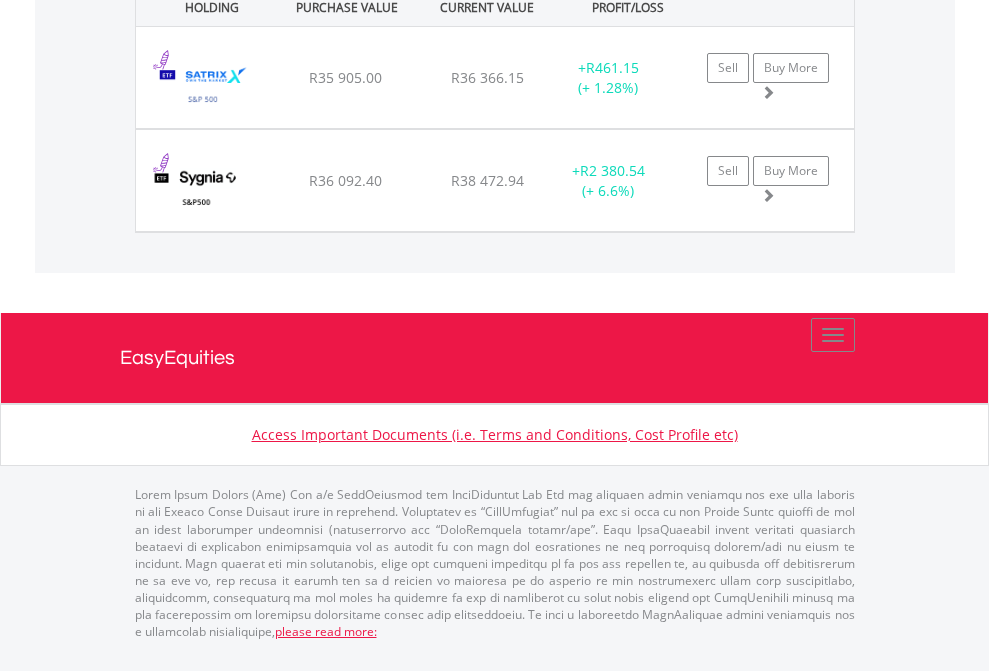 scroll, scrollTop: 144, scrollLeft: 0, axis: vertical 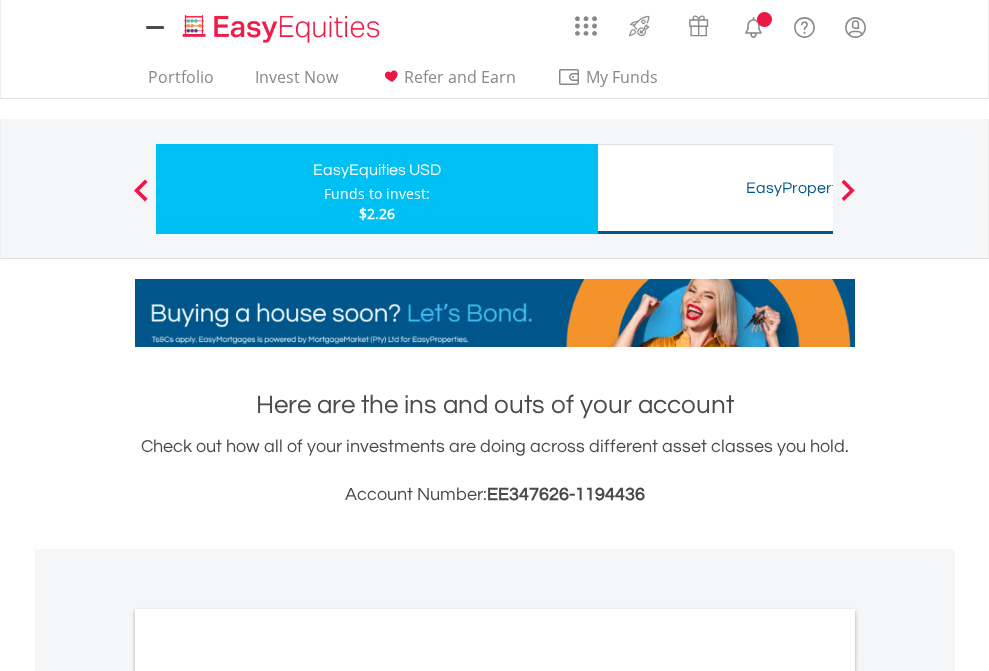 click on "All Holdings" at bounding box center (268, 1096) 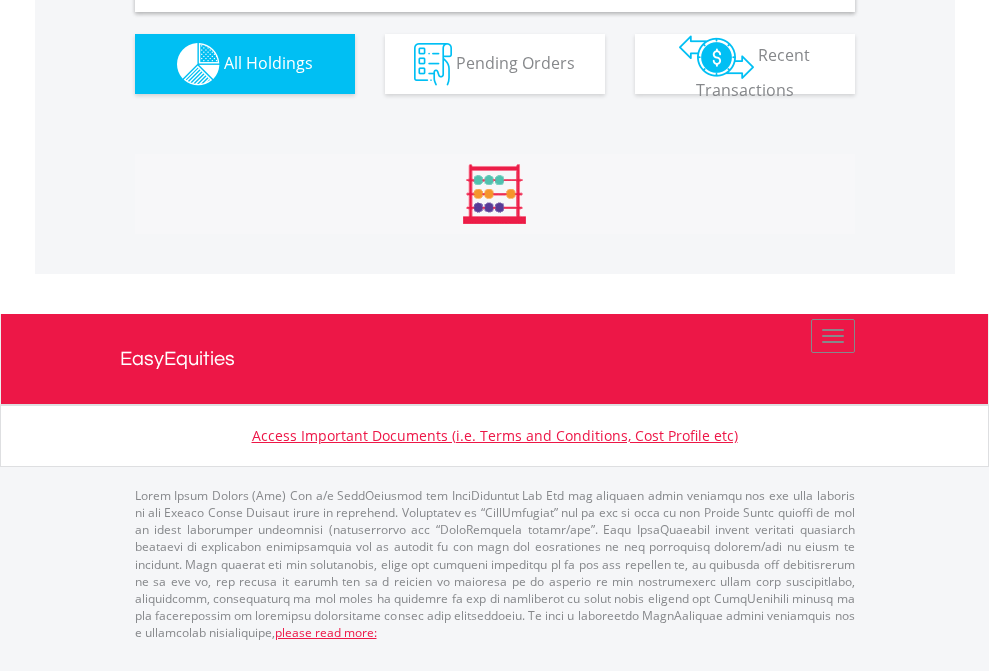 scroll, scrollTop: 1933, scrollLeft: 0, axis: vertical 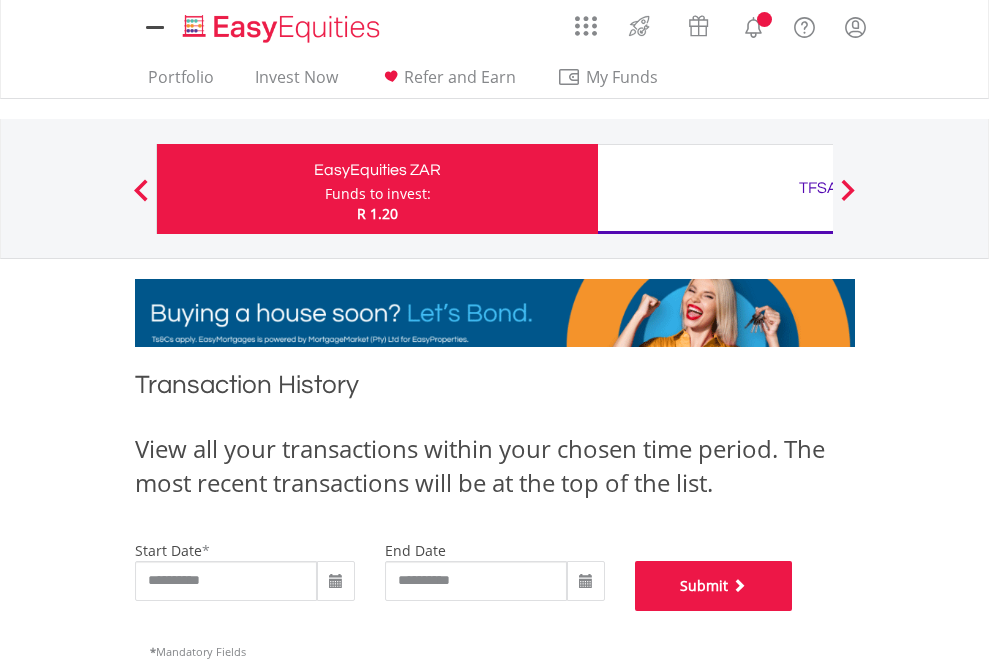 click on "Submit" at bounding box center [714, 586] 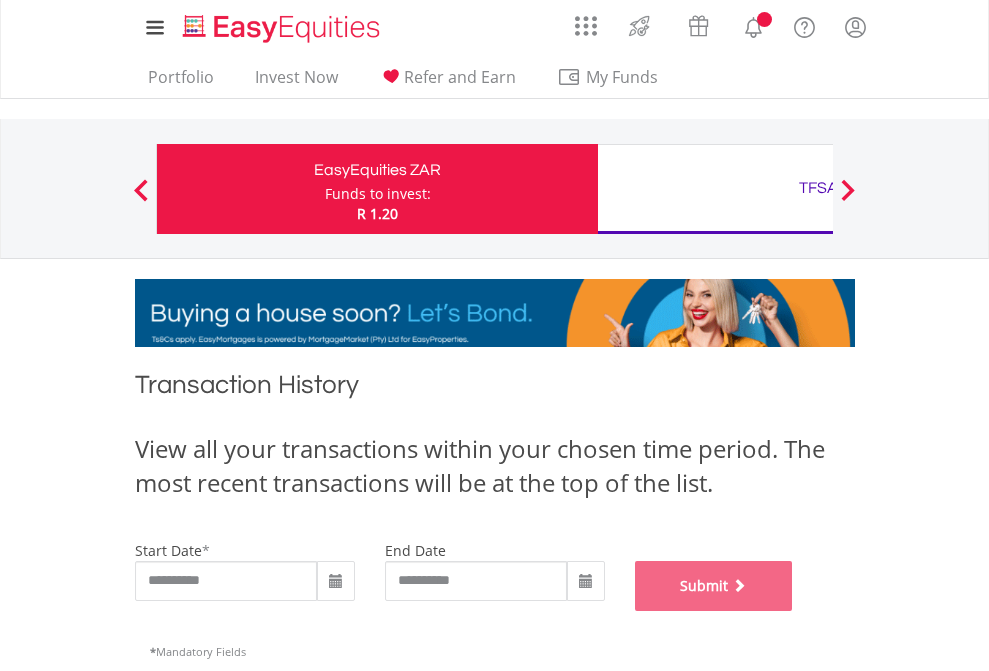scroll, scrollTop: 811, scrollLeft: 0, axis: vertical 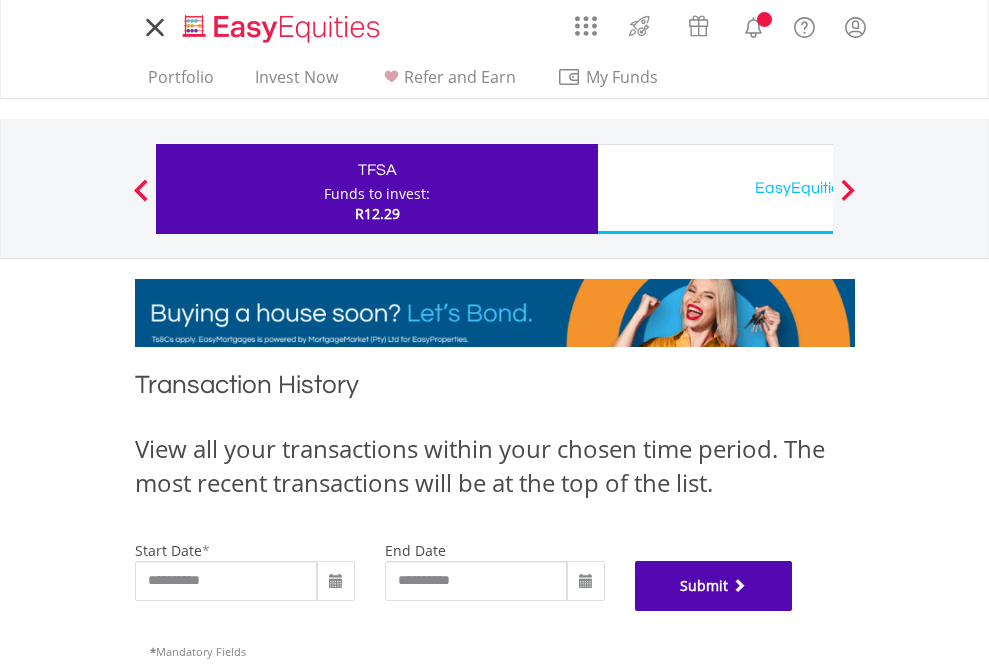 click on "Submit" at bounding box center (714, 586) 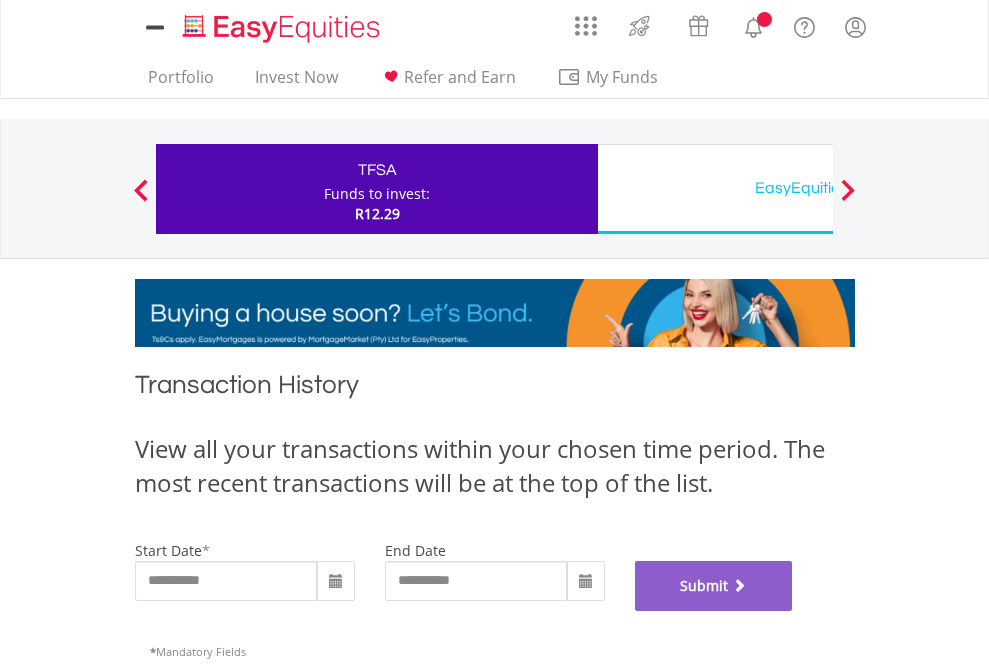 scroll, scrollTop: 811, scrollLeft: 0, axis: vertical 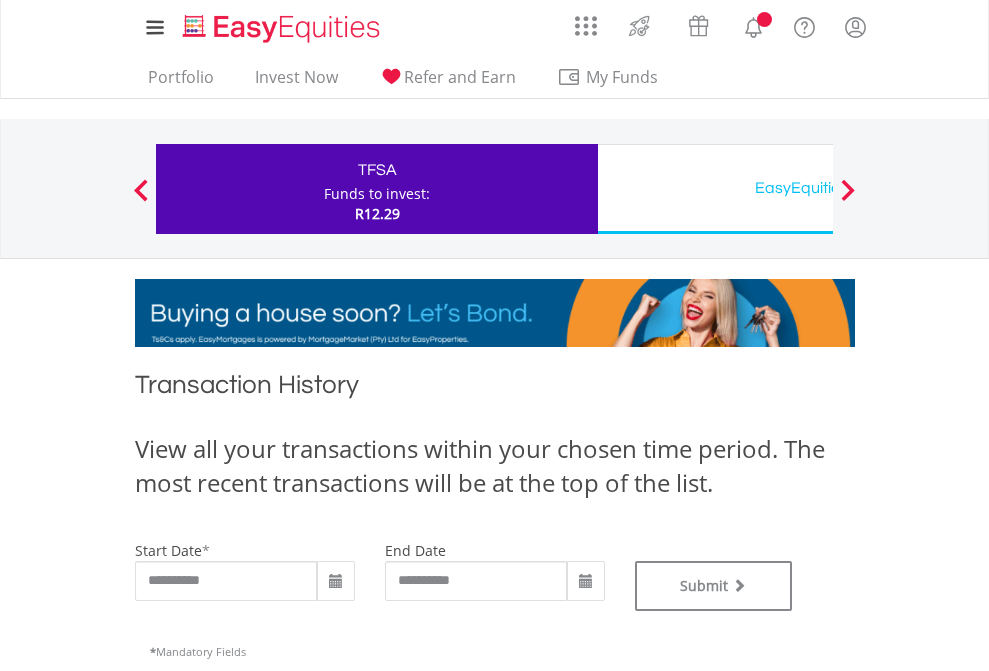click on "EasyEquities USD" at bounding box center [818, 188] 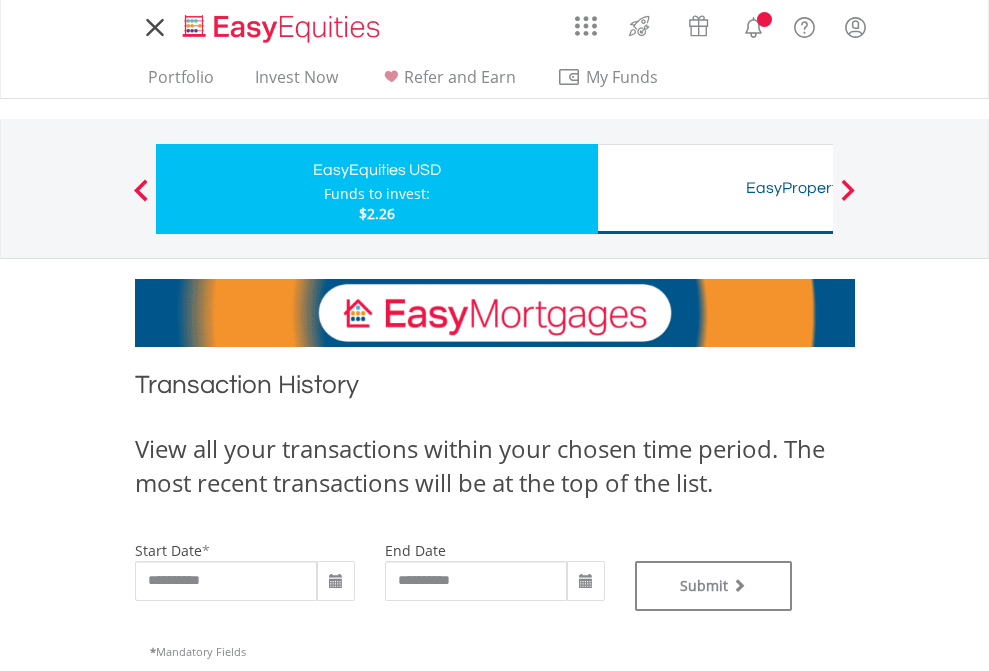 scroll, scrollTop: 0, scrollLeft: 0, axis: both 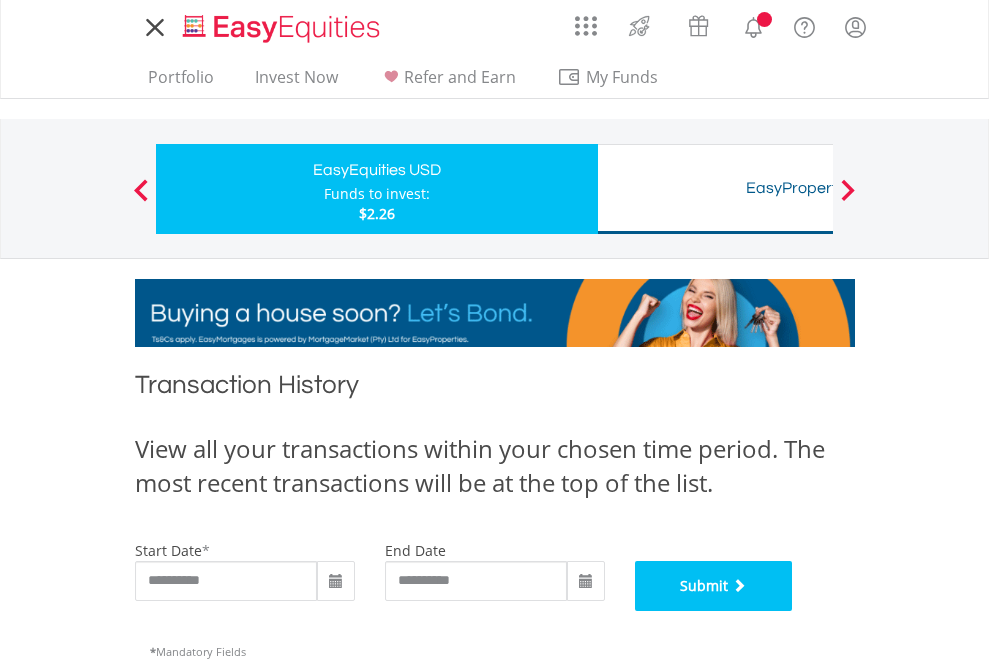 click on "Submit" at bounding box center [714, 586] 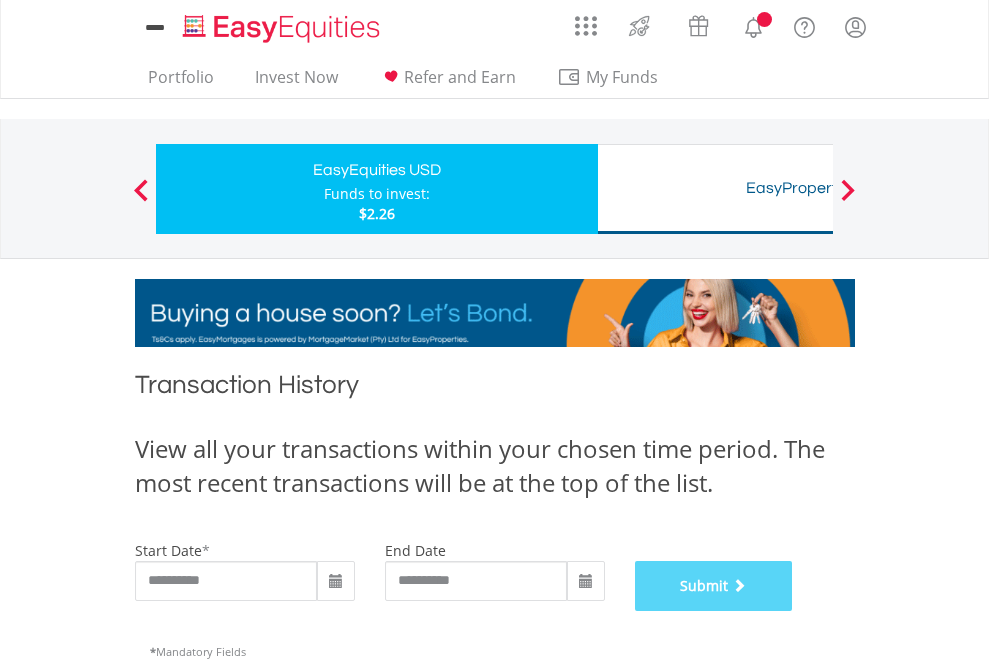 scroll, scrollTop: 811, scrollLeft: 0, axis: vertical 